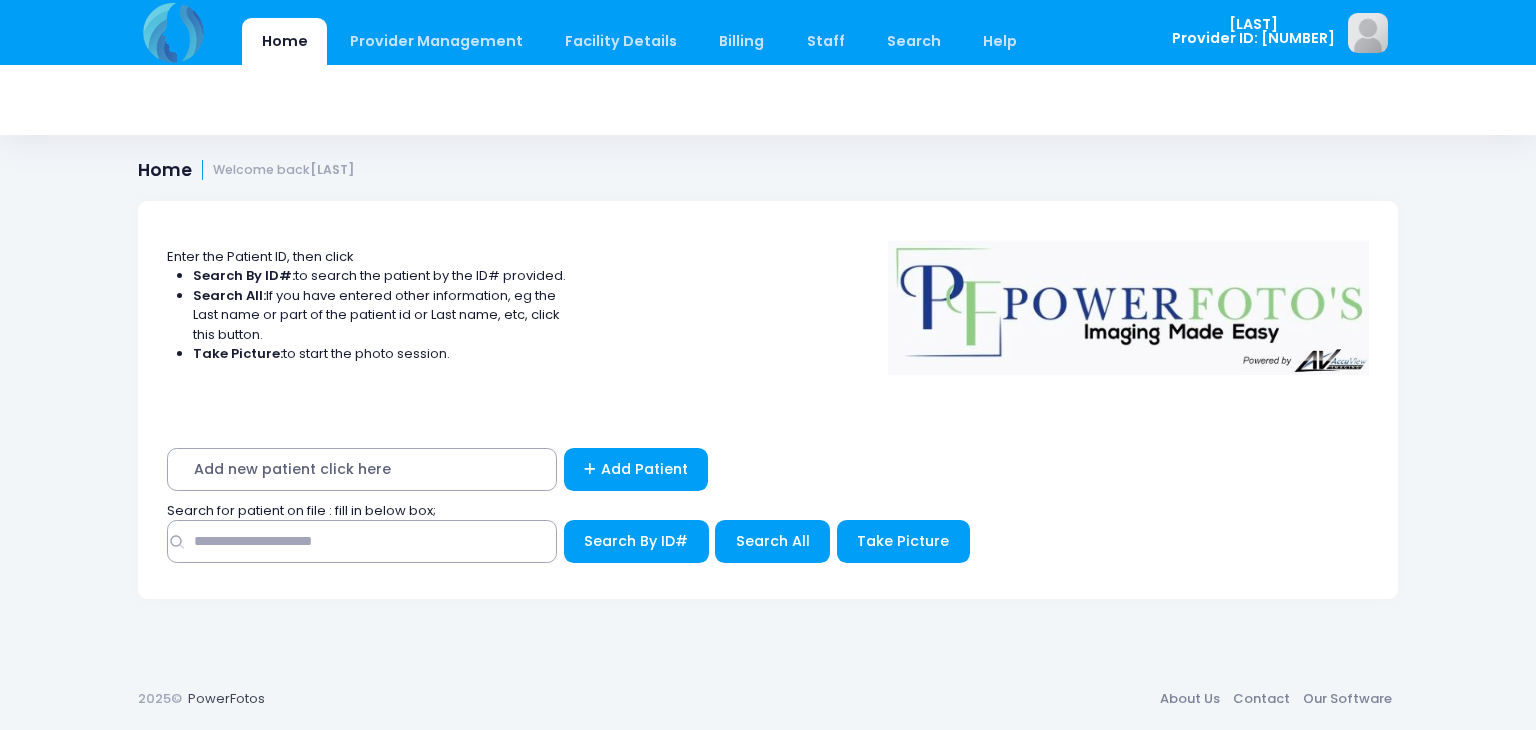 scroll, scrollTop: 0, scrollLeft: 0, axis: both 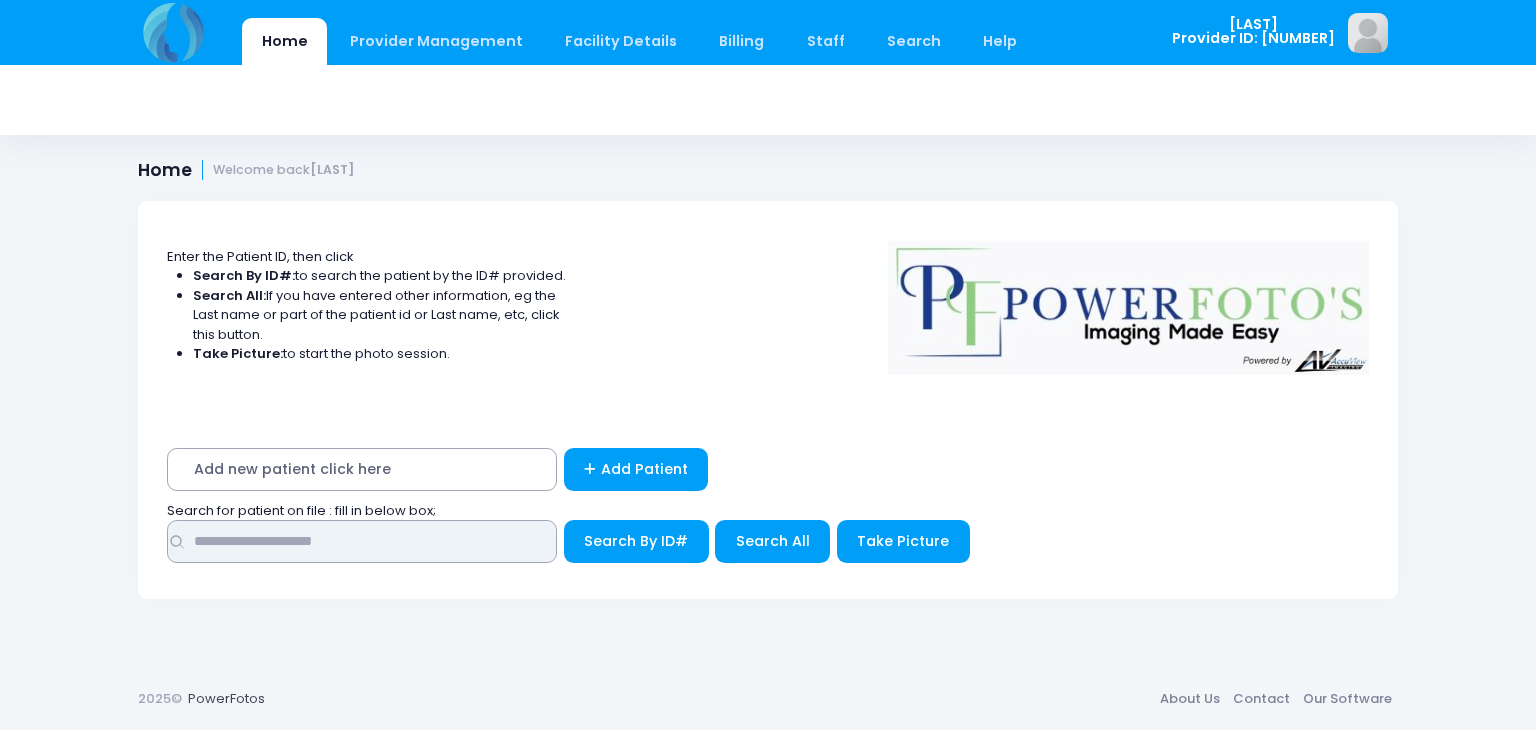 click at bounding box center (362, 541) 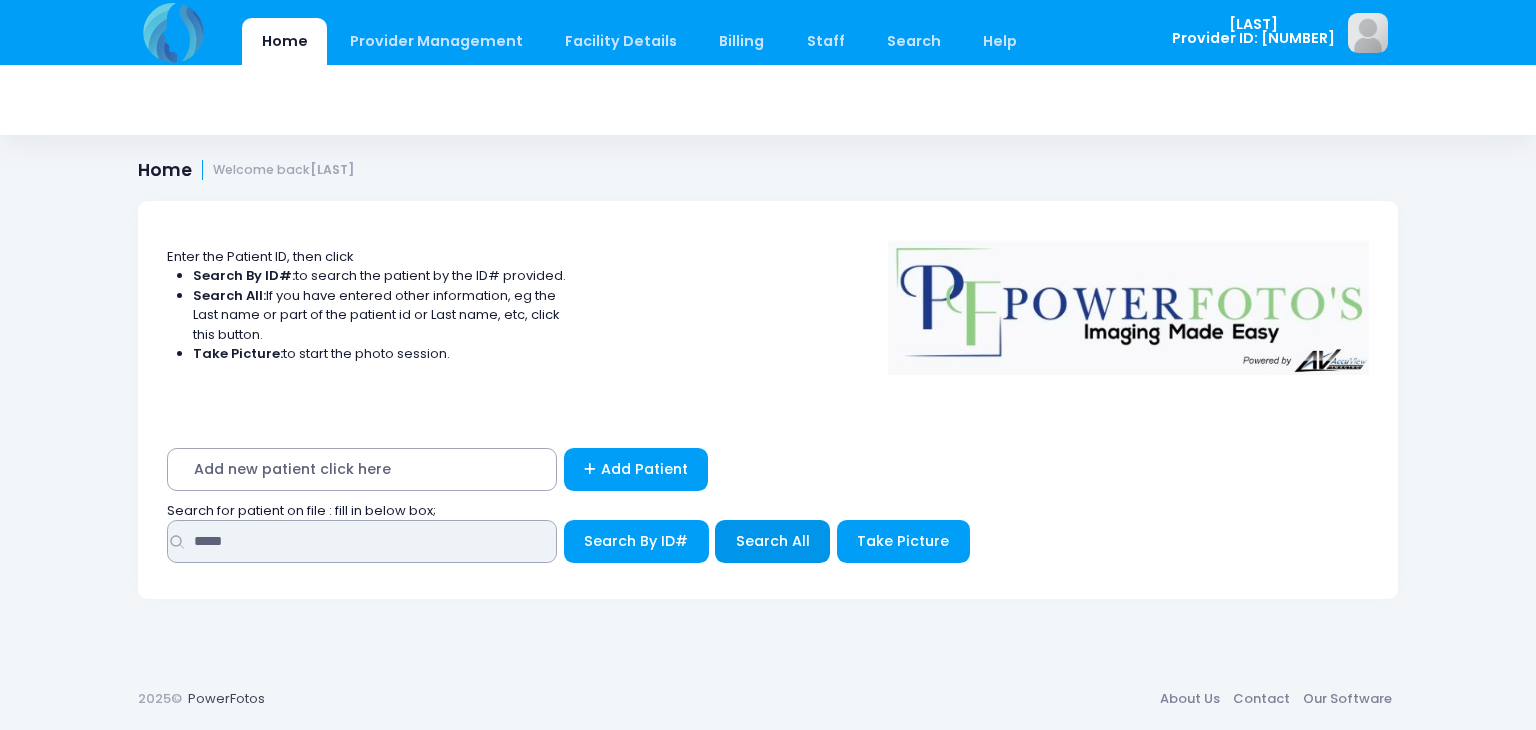 type on "*****" 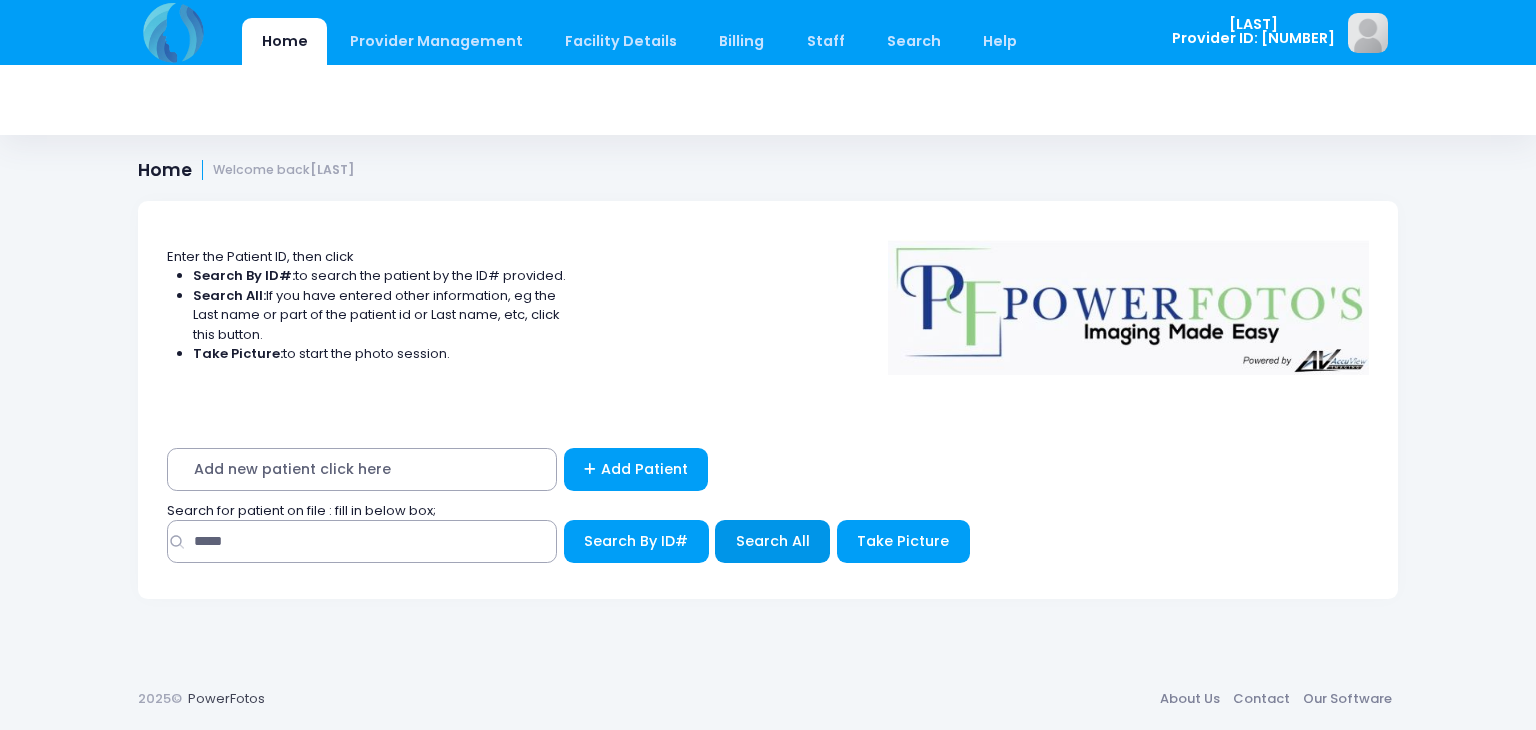 click on "Search All" at bounding box center (636, 541) 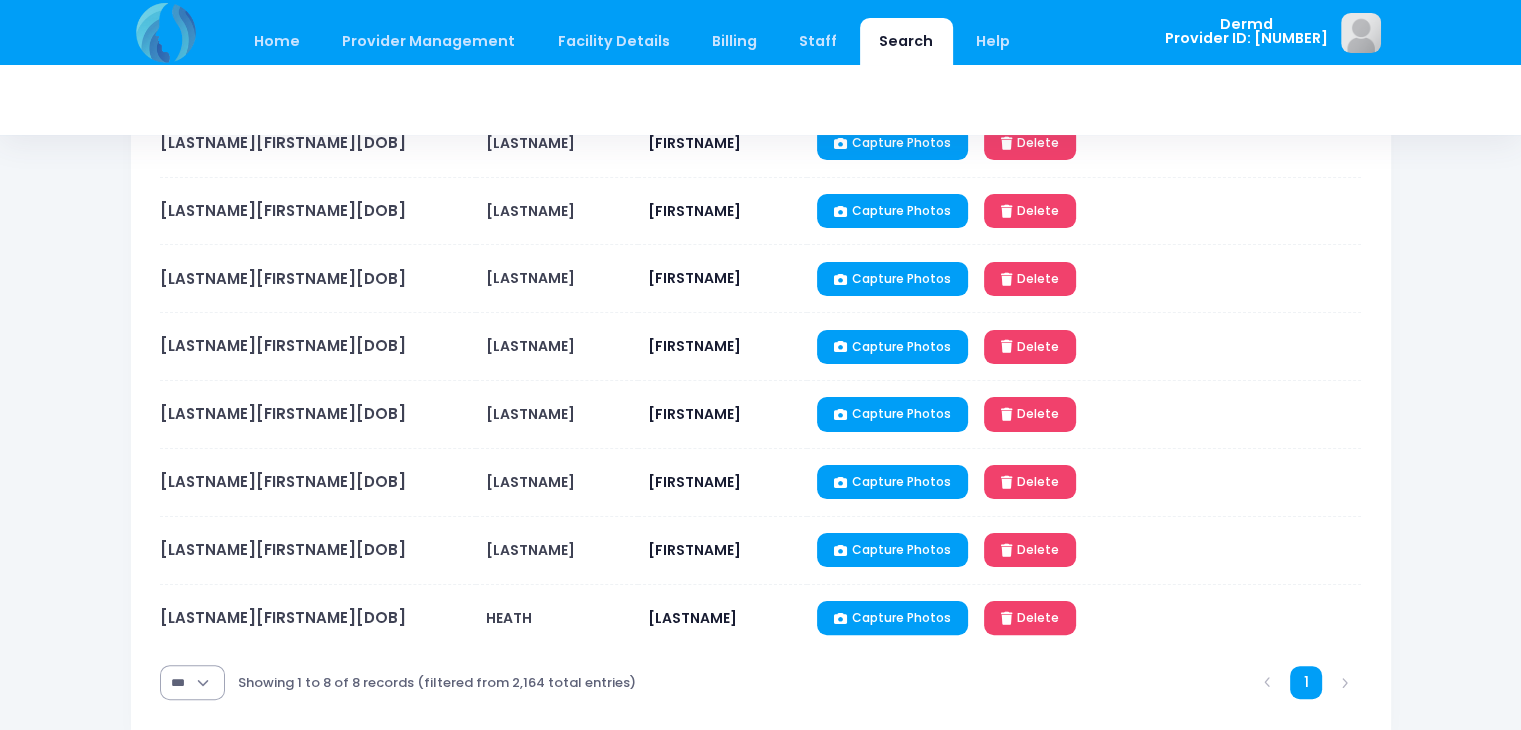 scroll, scrollTop: 320, scrollLeft: 0, axis: vertical 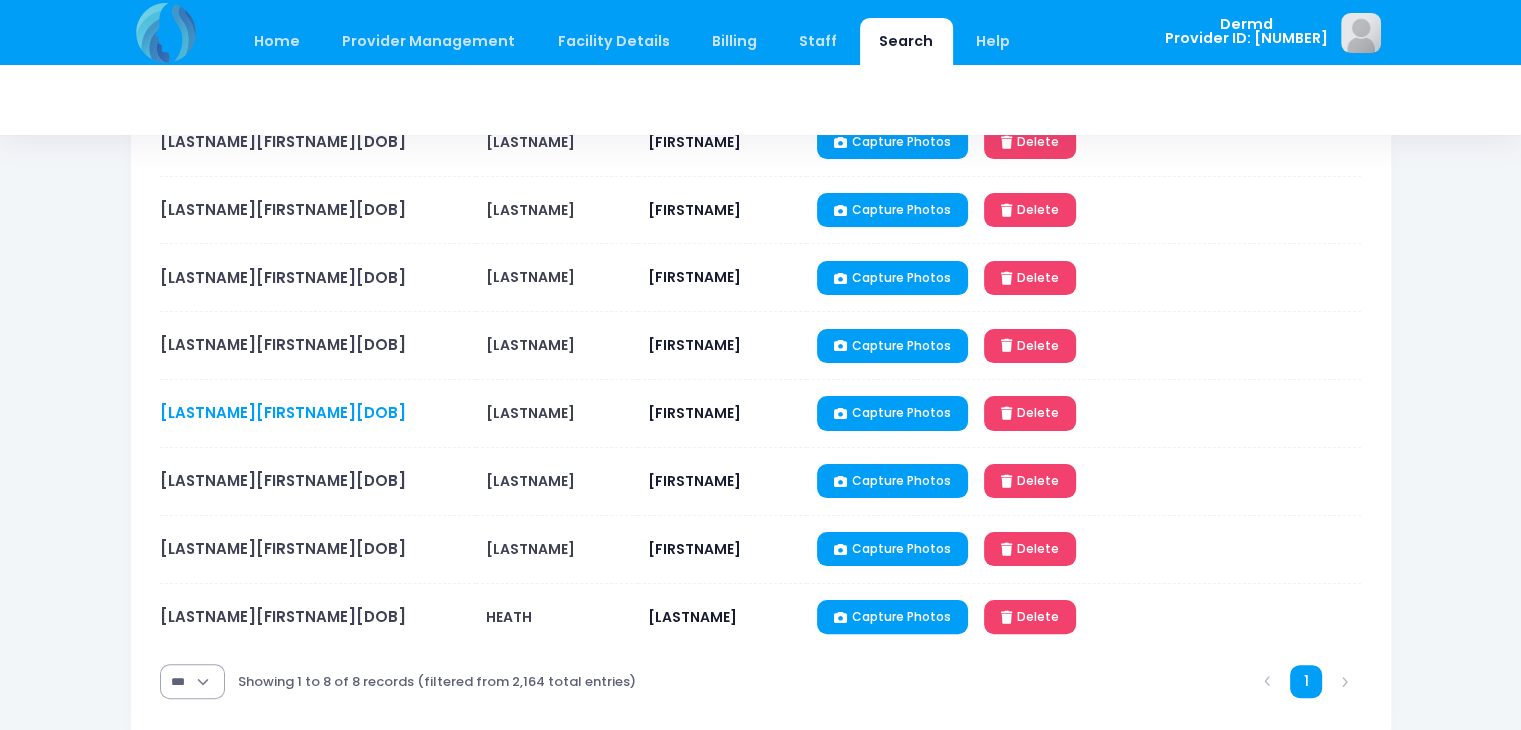 click on "ALLENJES01221986" at bounding box center (283, 412) 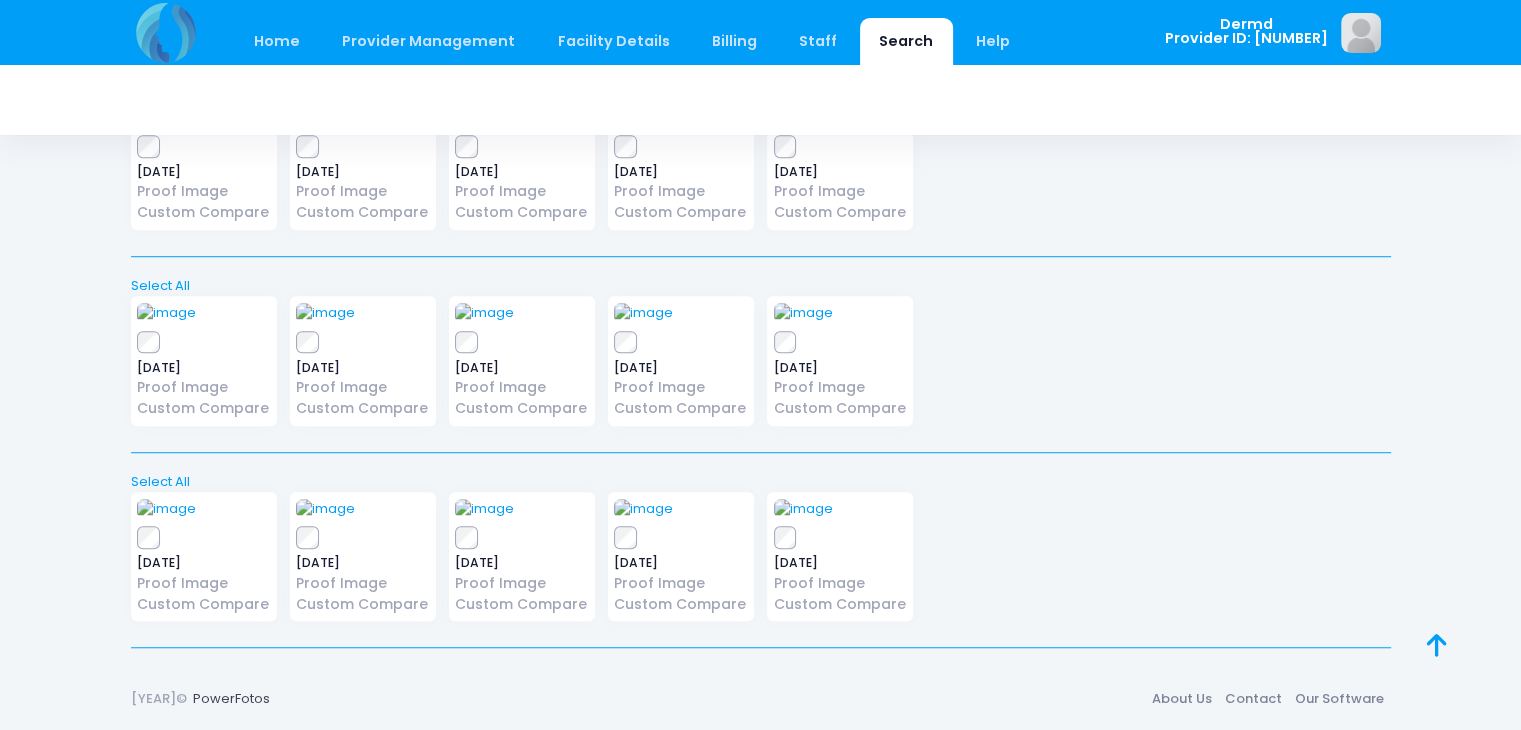 scroll, scrollTop: 2472, scrollLeft: 0, axis: vertical 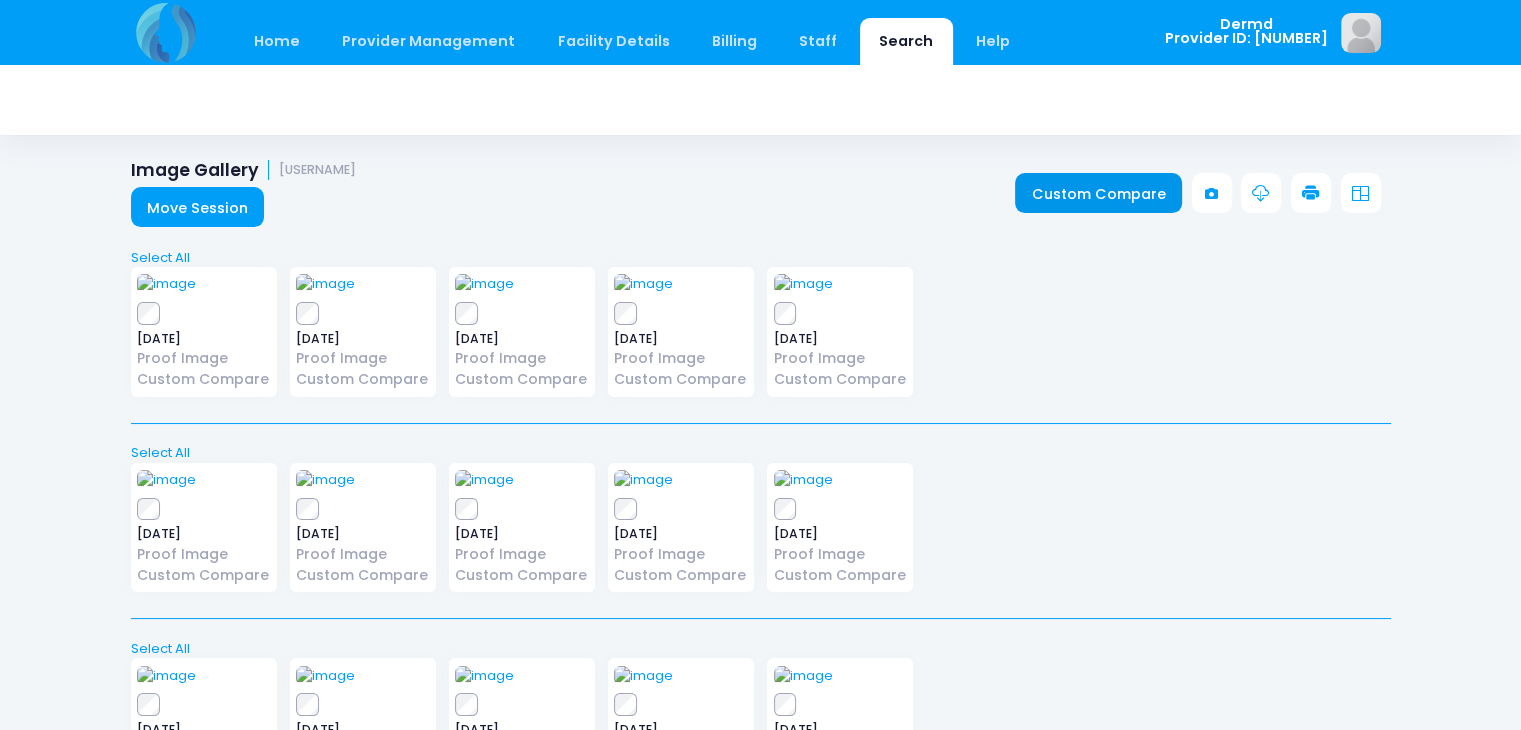 click on "Custom Compare" at bounding box center [1098, 193] 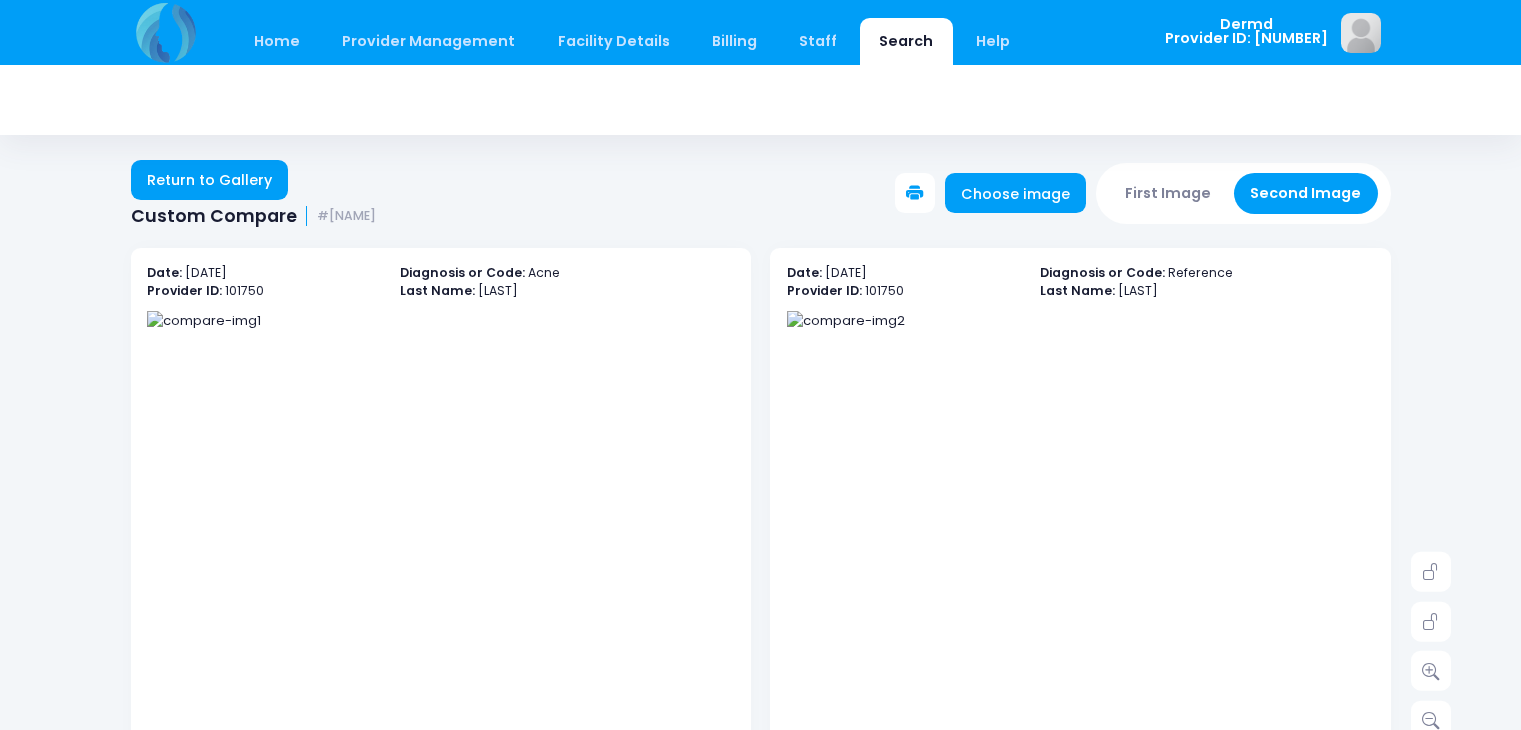 scroll, scrollTop: 0, scrollLeft: 0, axis: both 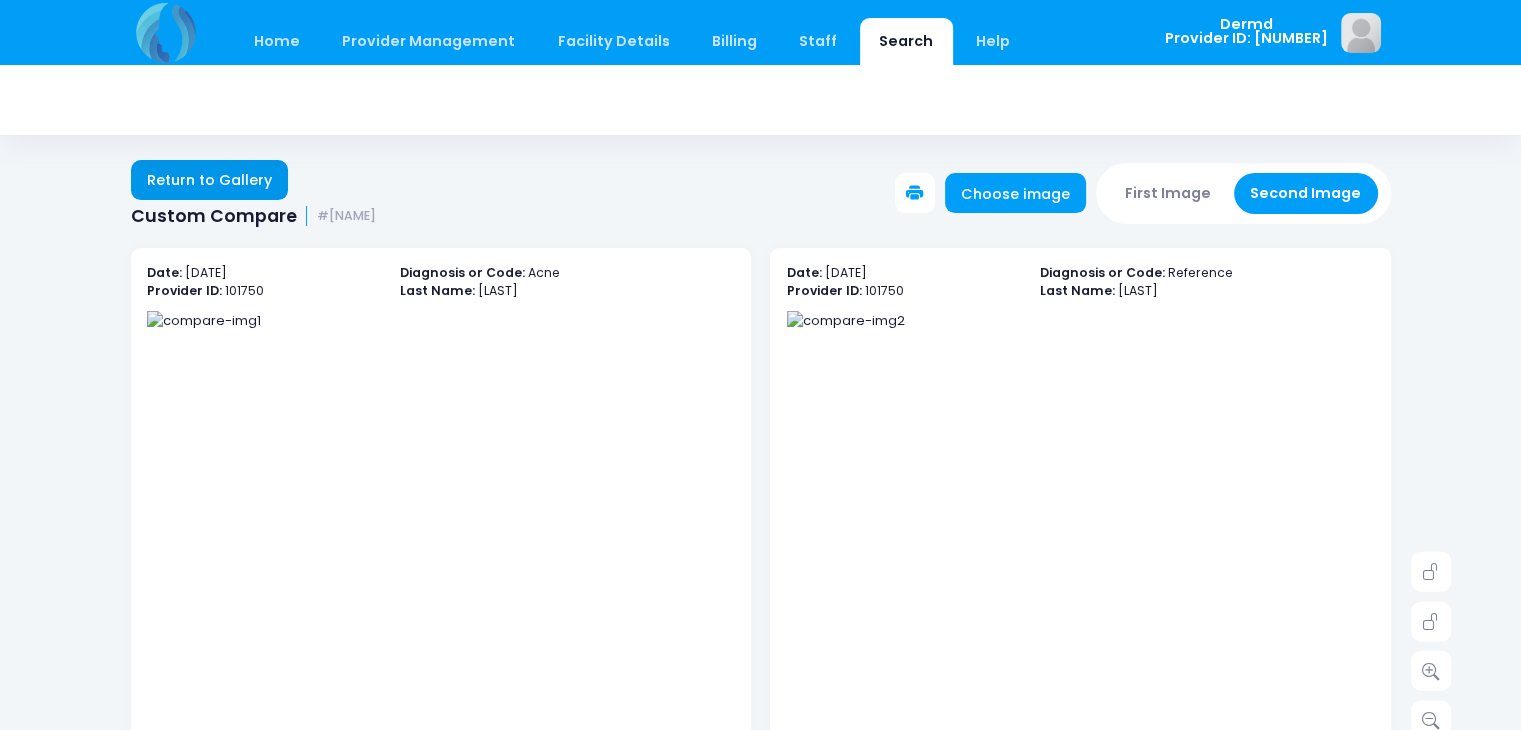 click on "Return to Gallery" at bounding box center (210, 180) 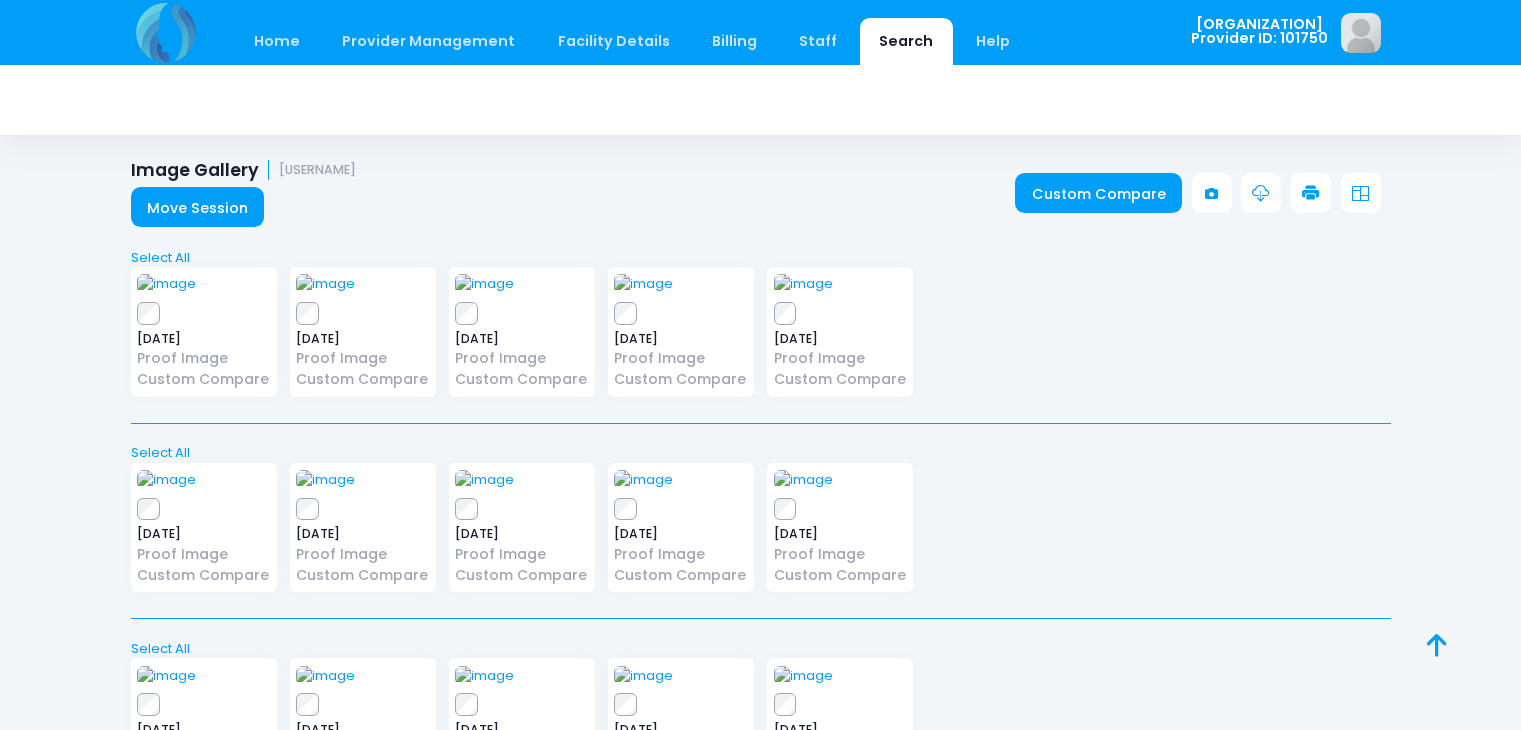 scroll, scrollTop: 0, scrollLeft: 0, axis: both 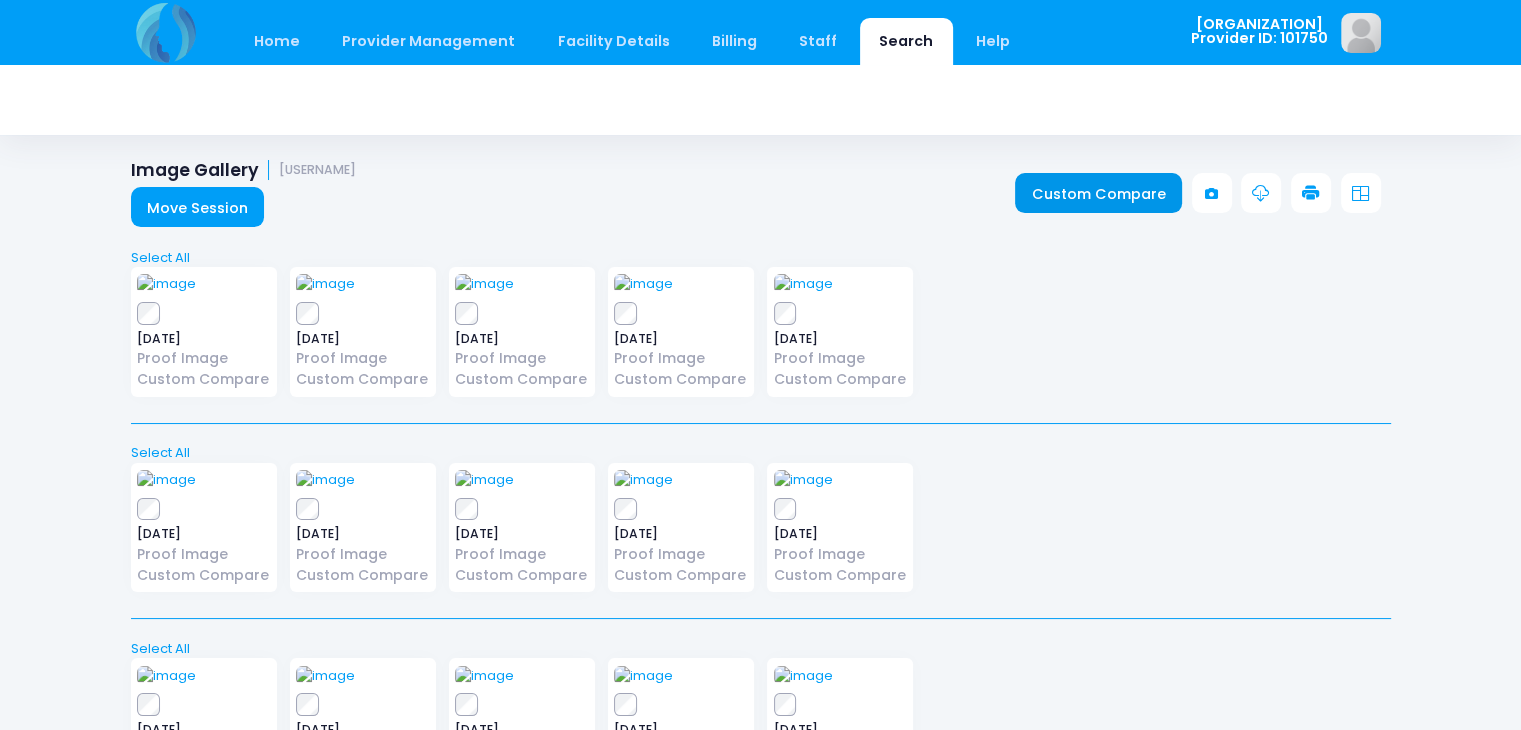 click on "Custom Compare" at bounding box center (1098, 193) 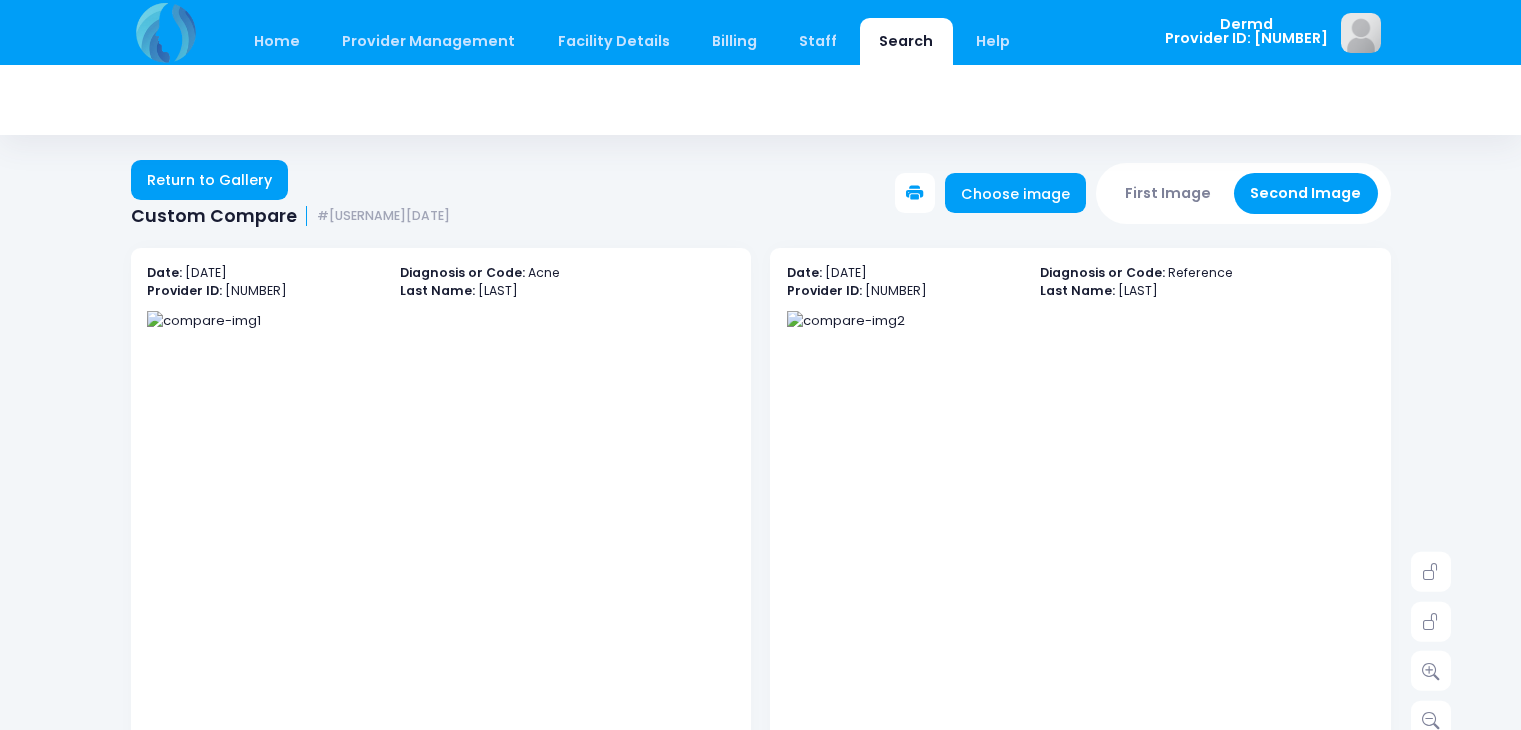 scroll, scrollTop: 0, scrollLeft: 0, axis: both 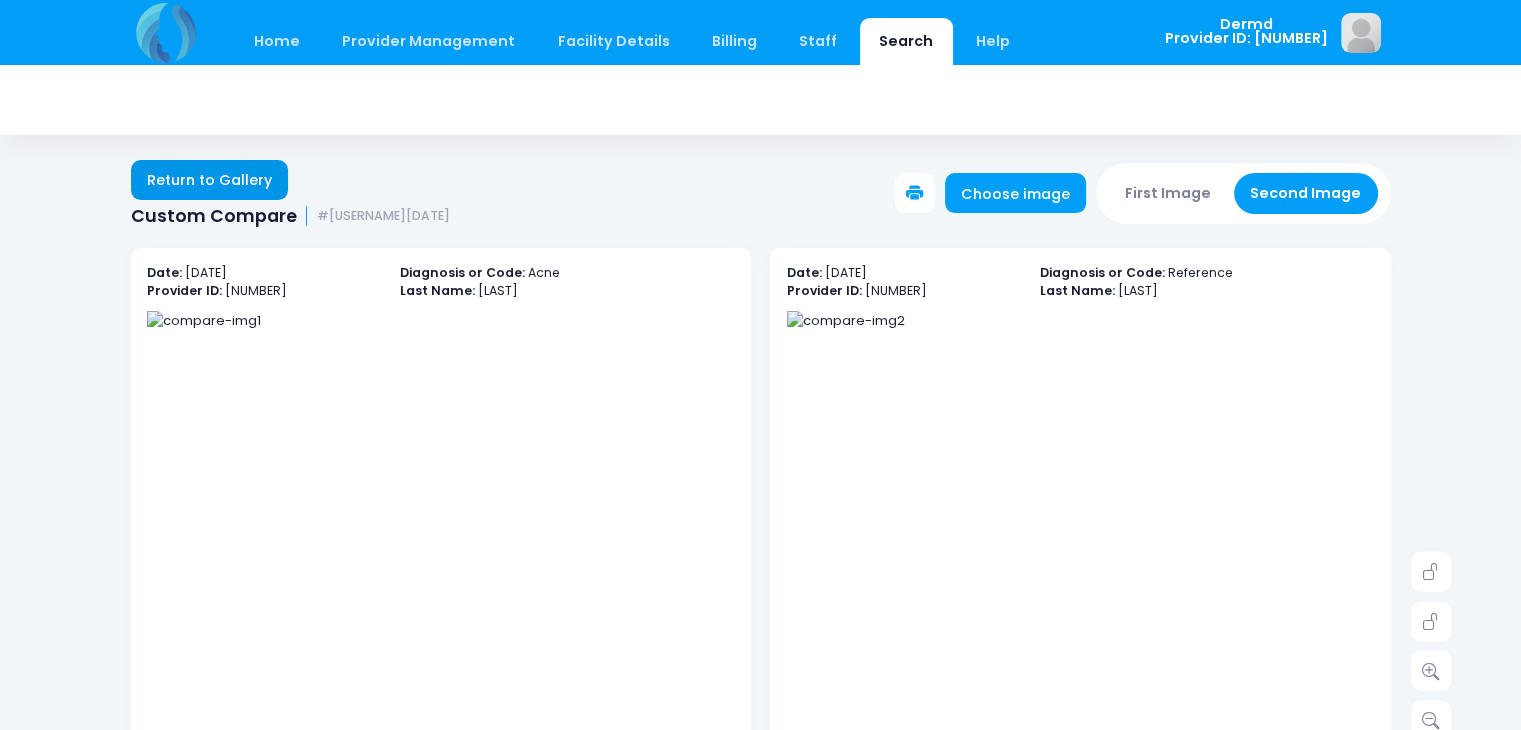 click on "Return to Gallery" at bounding box center (210, 180) 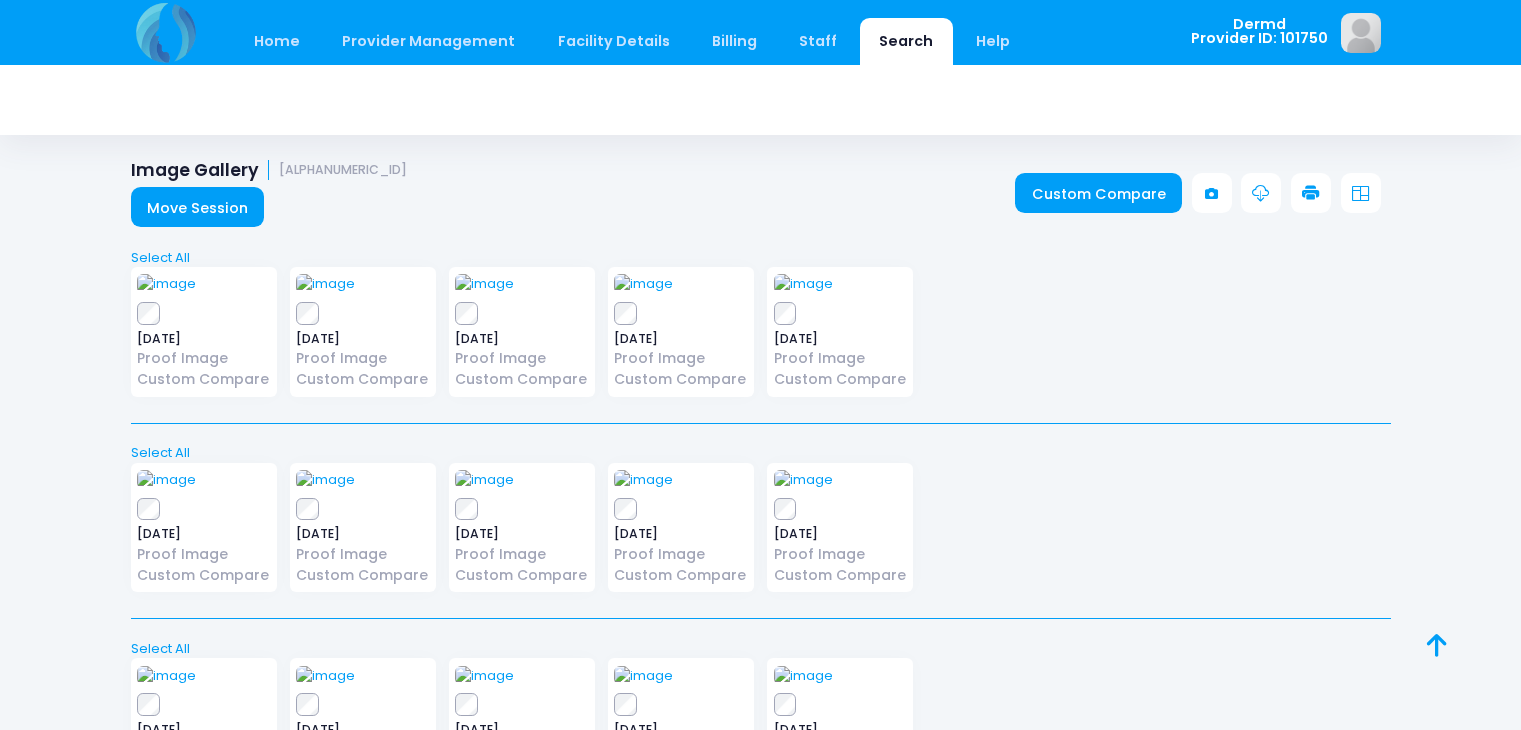scroll, scrollTop: 0, scrollLeft: 0, axis: both 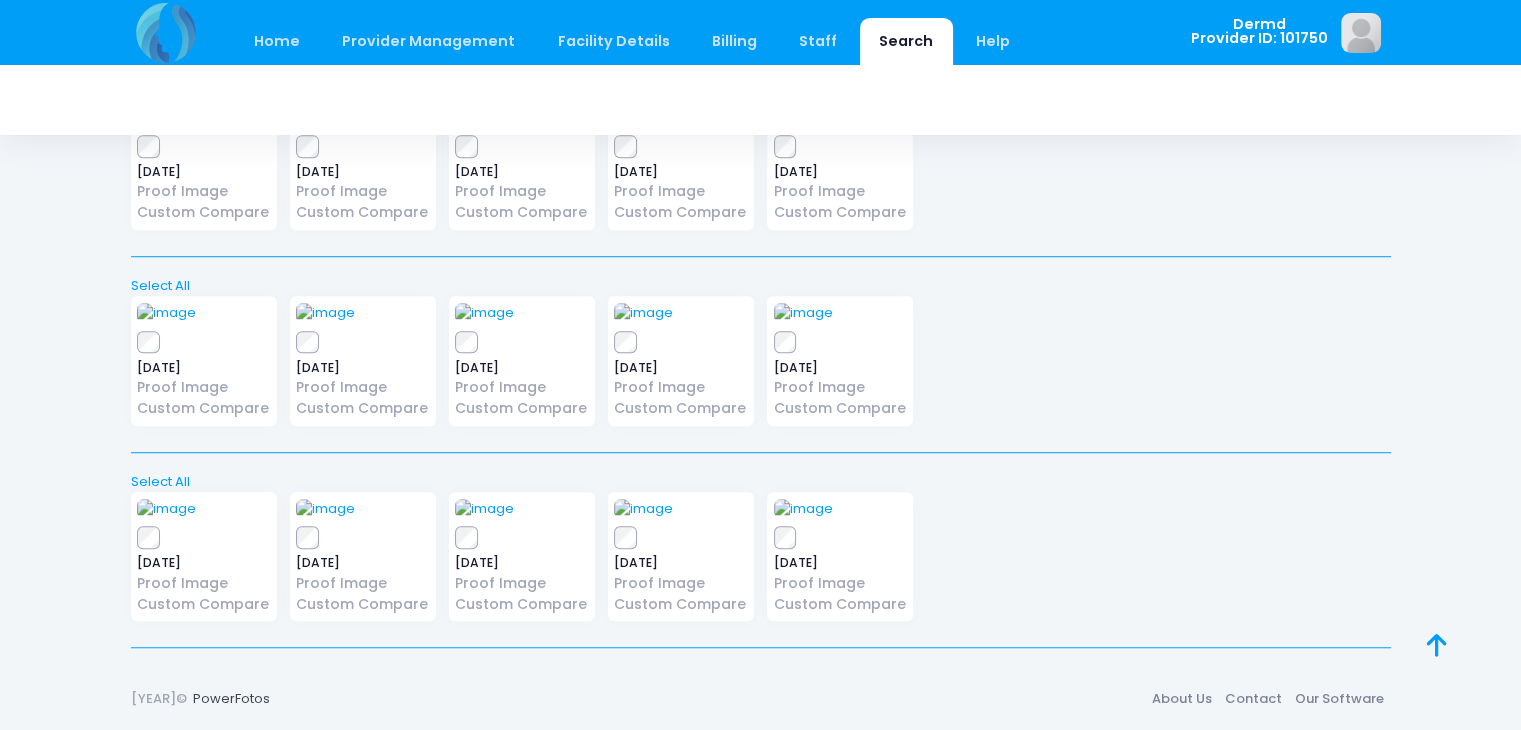 click on "Home
Provider Management
Provider Management
Add User View Users Billing" at bounding box center [760, -306] 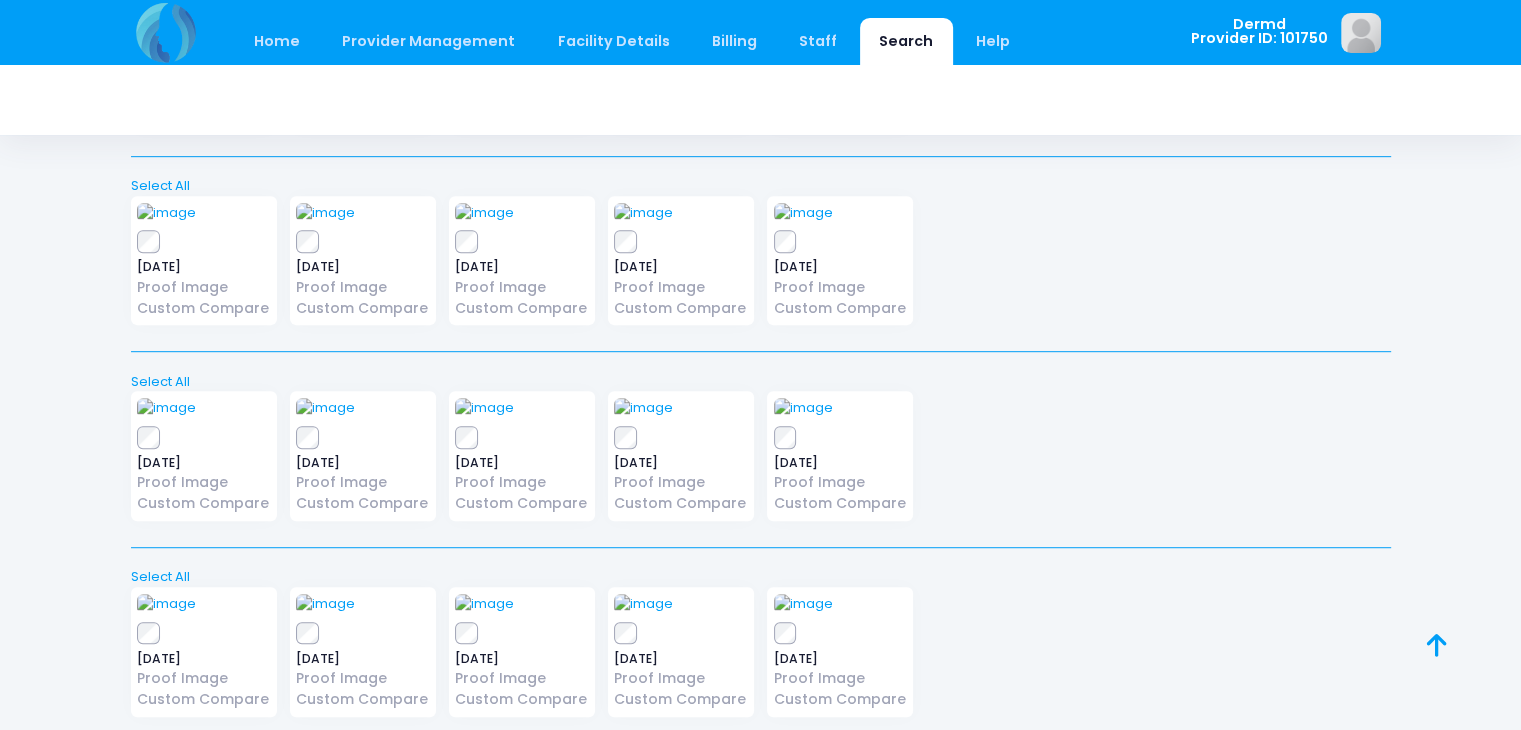 scroll, scrollTop: 0, scrollLeft: 0, axis: both 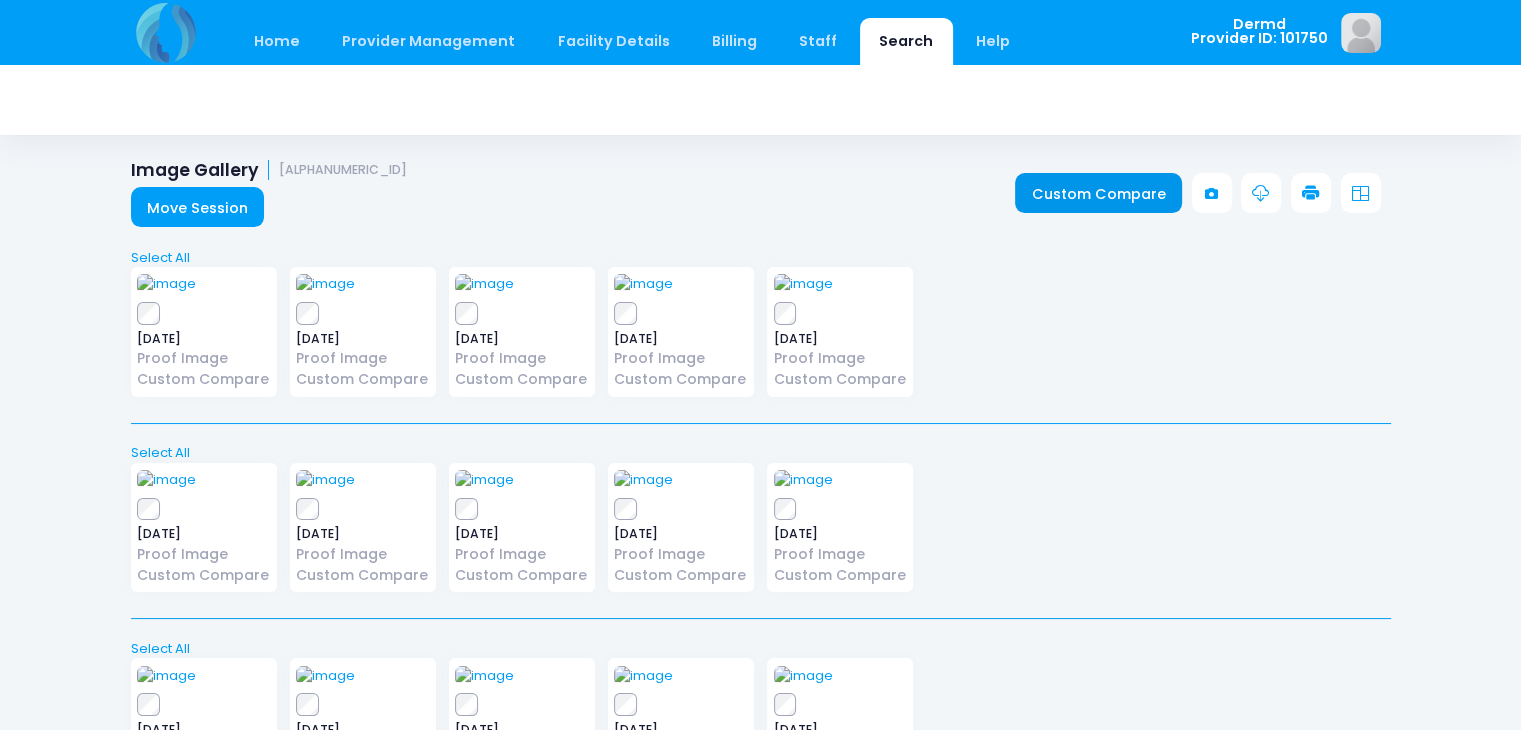 click on "Custom Compare" at bounding box center (1098, 193) 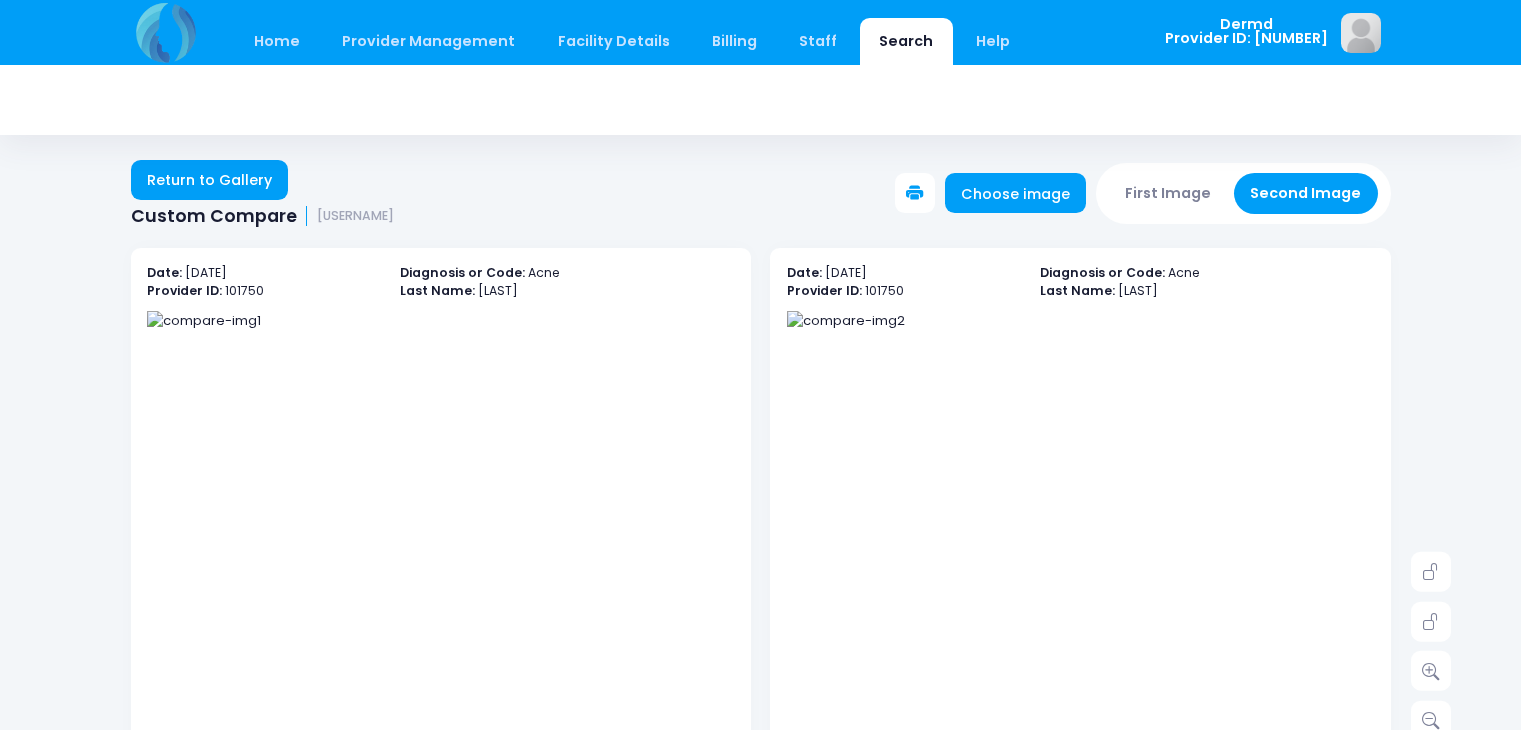 scroll, scrollTop: 0, scrollLeft: 0, axis: both 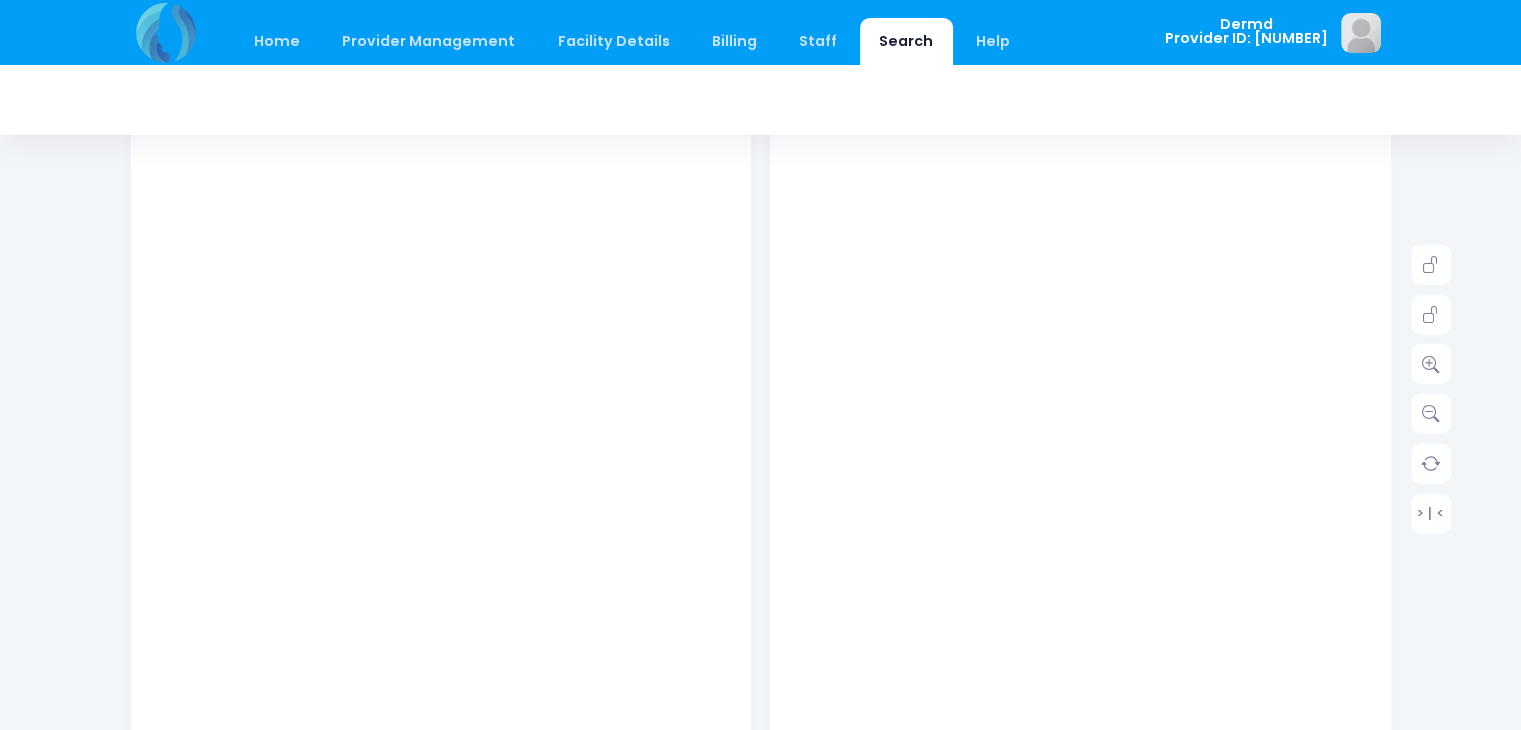 click at bounding box center (846, 14) 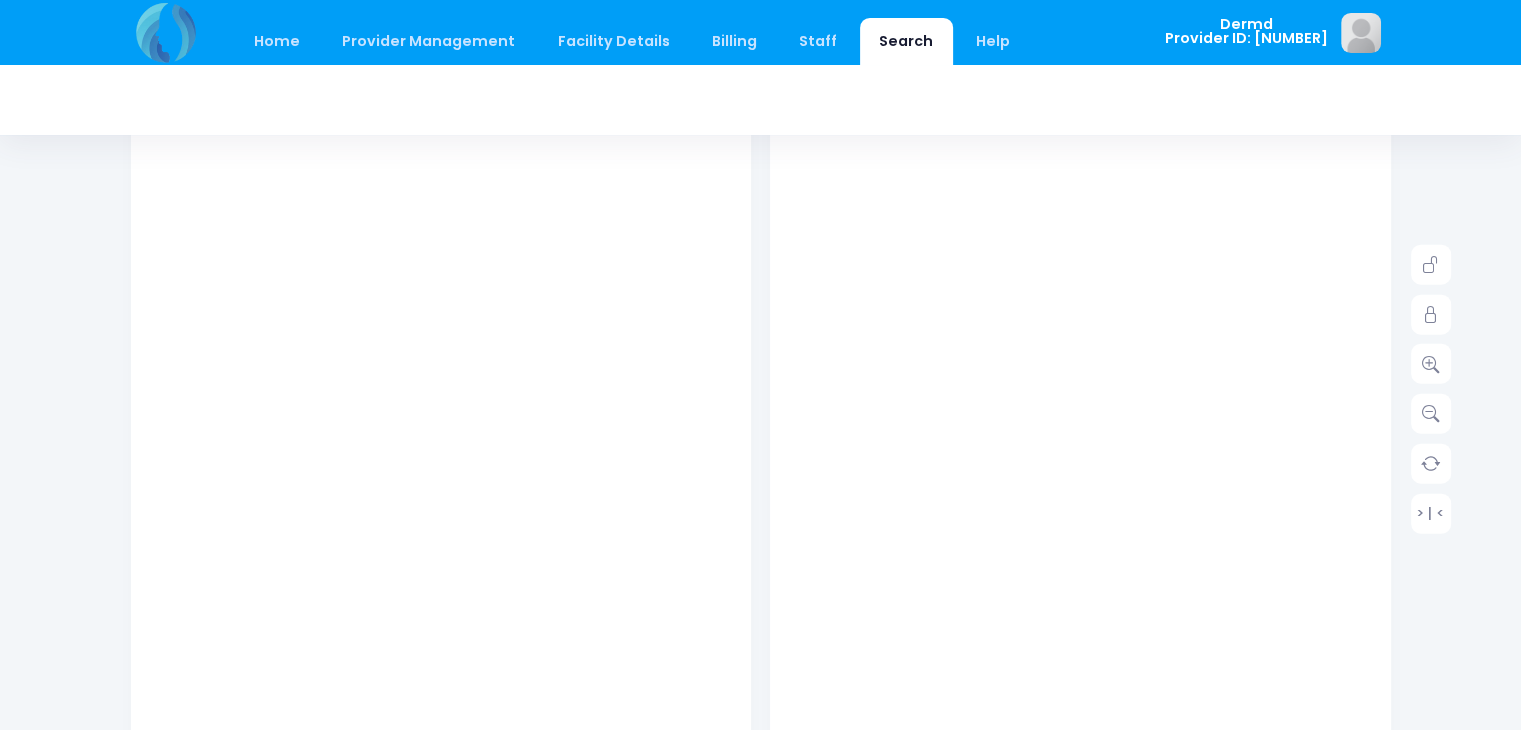 drag, startPoint x: 1526, startPoint y: 350, endPoint x: 1463, endPoint y: 159, distance: 201.12186 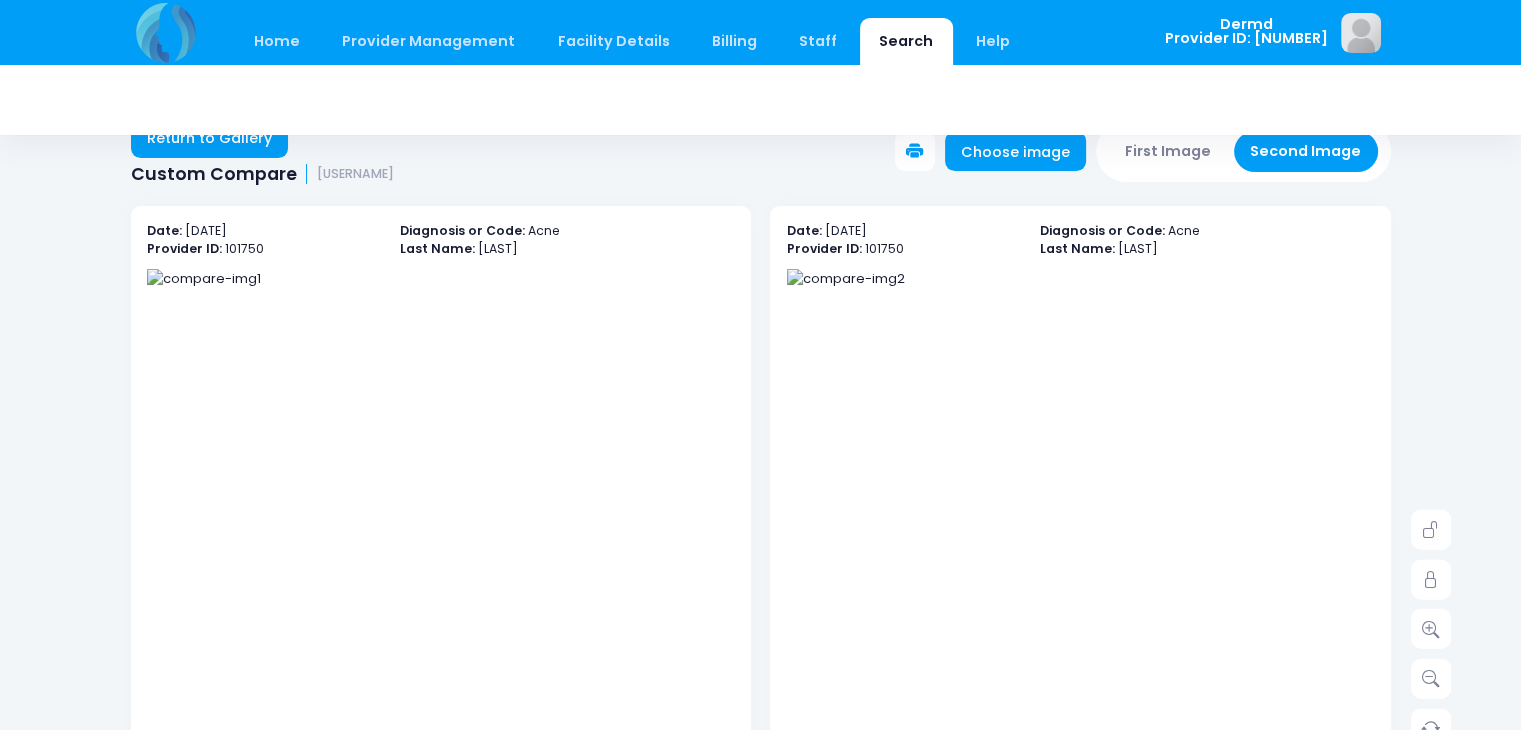 scroll, scrollTop: 0, scrollLeft: 0, axis: both 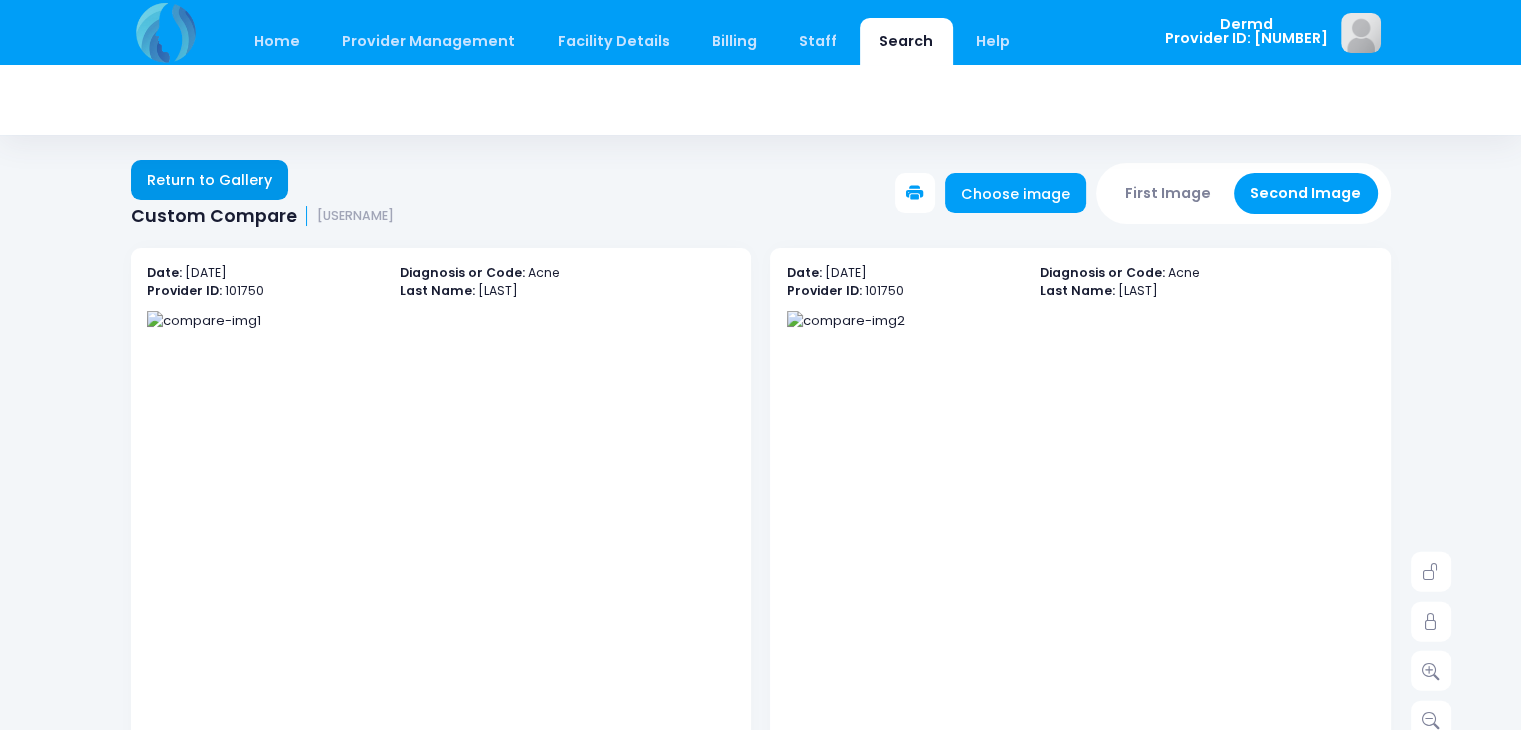 click on "Return to Gallery" at bounding box center [210, 180] 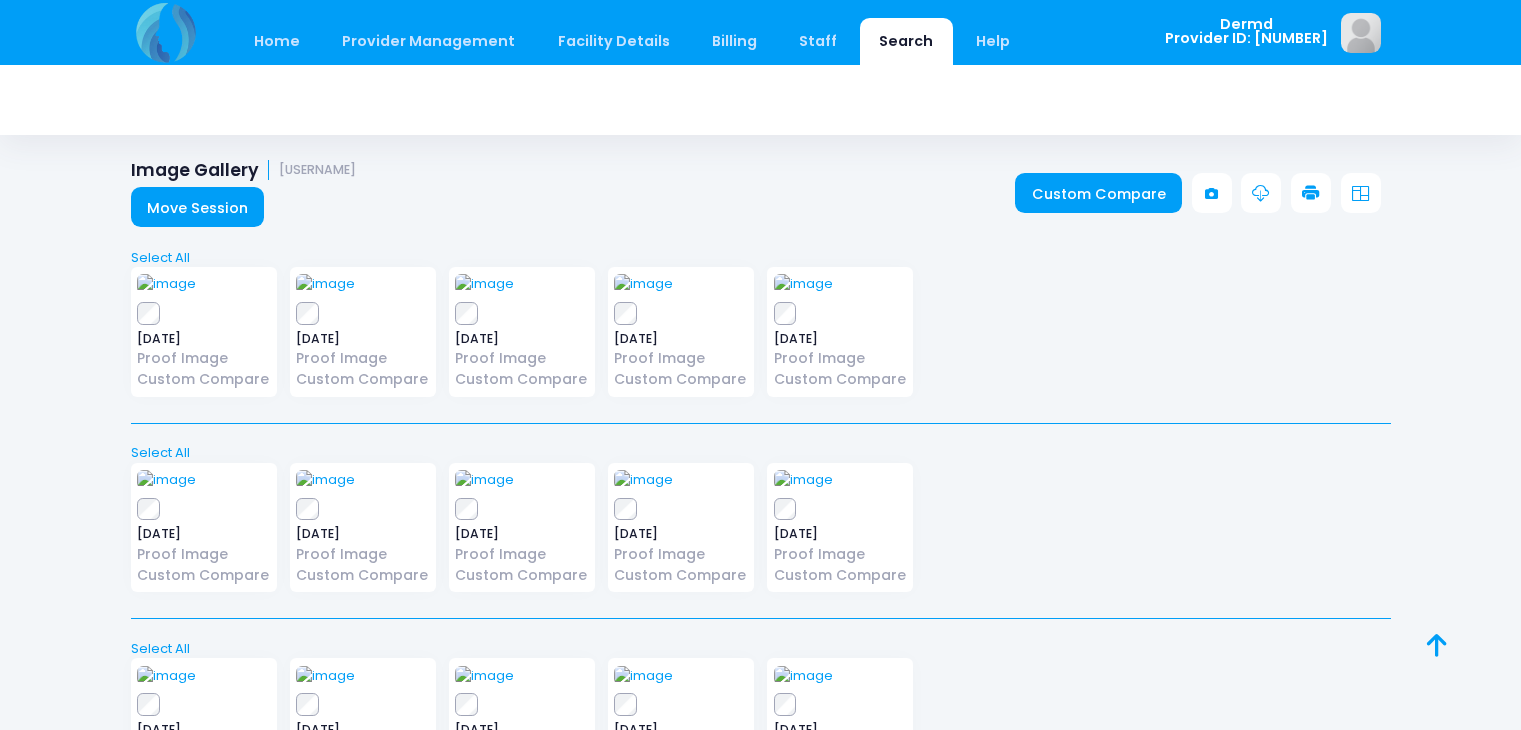 scroll, scrollTop: 0, scrollLeft: 0, axis: both 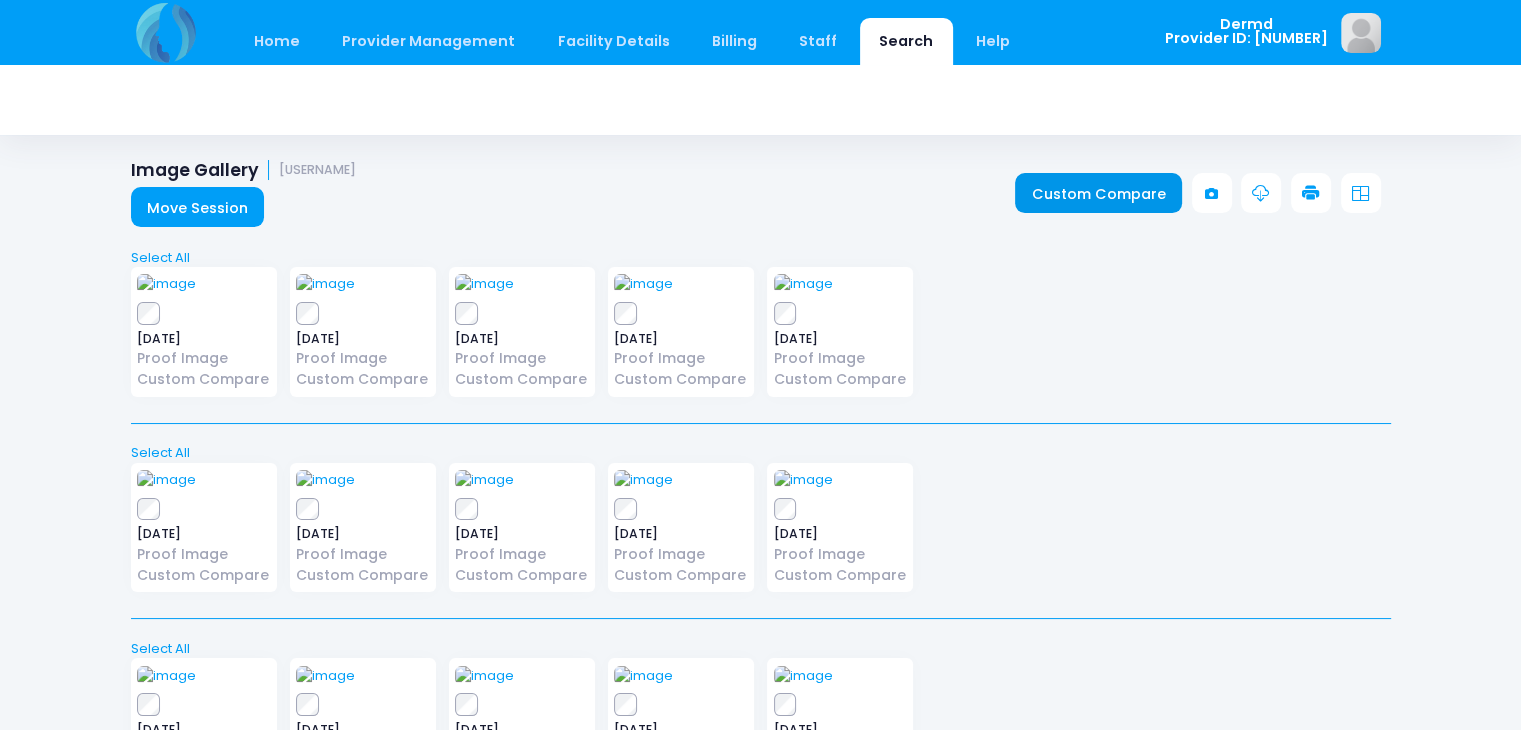 click on "Custom Compare" at bounding box center [1098, 193] 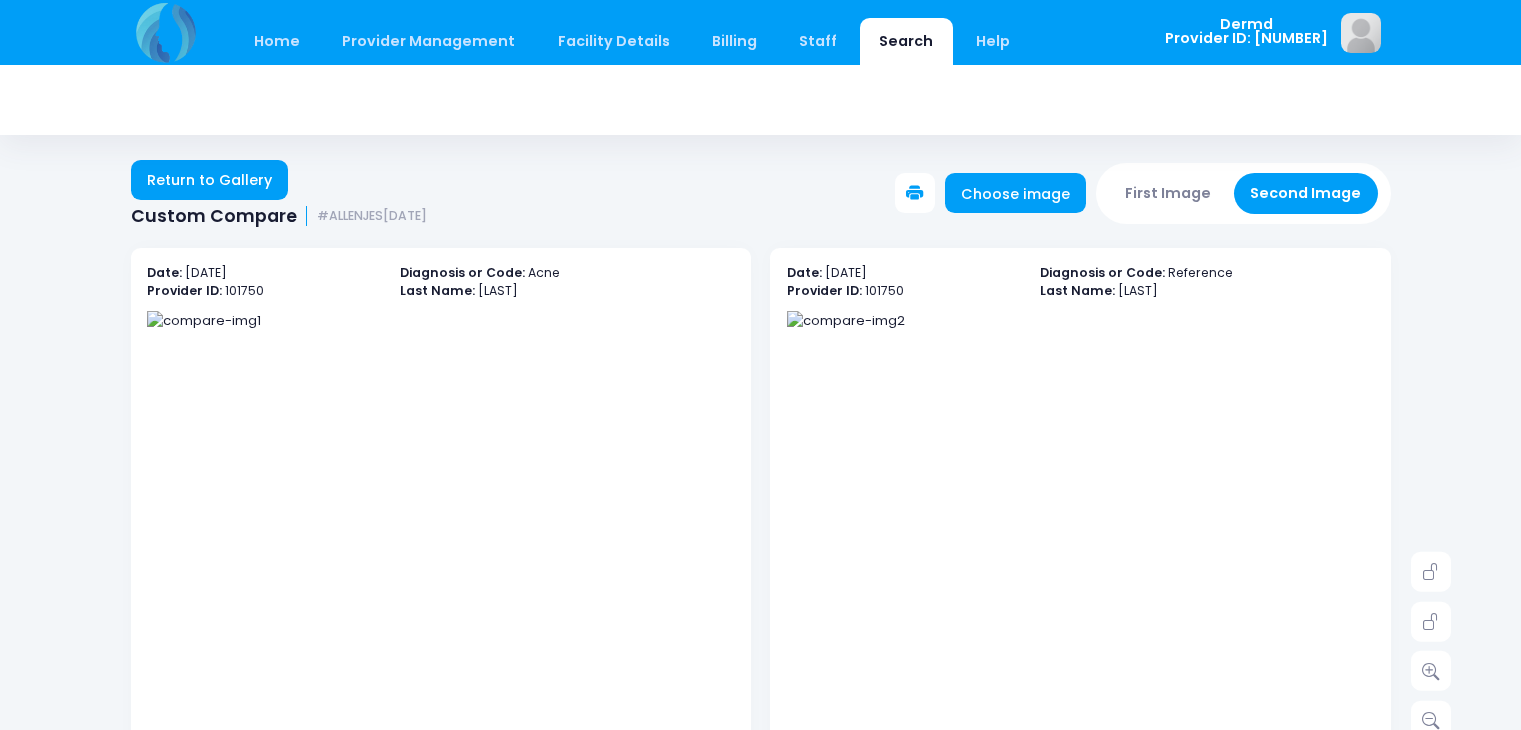 scroll, scrollTop: 0, scrollLeft: 0, axis: both 